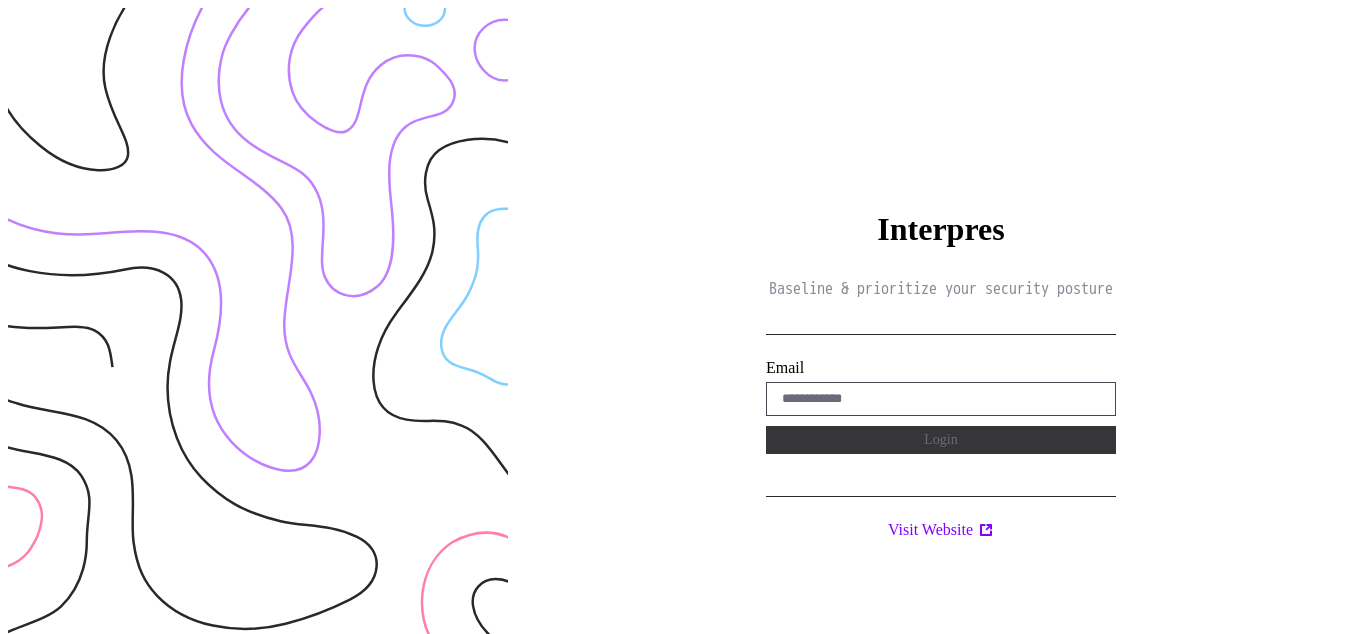 scroll, scrollTop: 0, scrollLeft: 0, axis: both 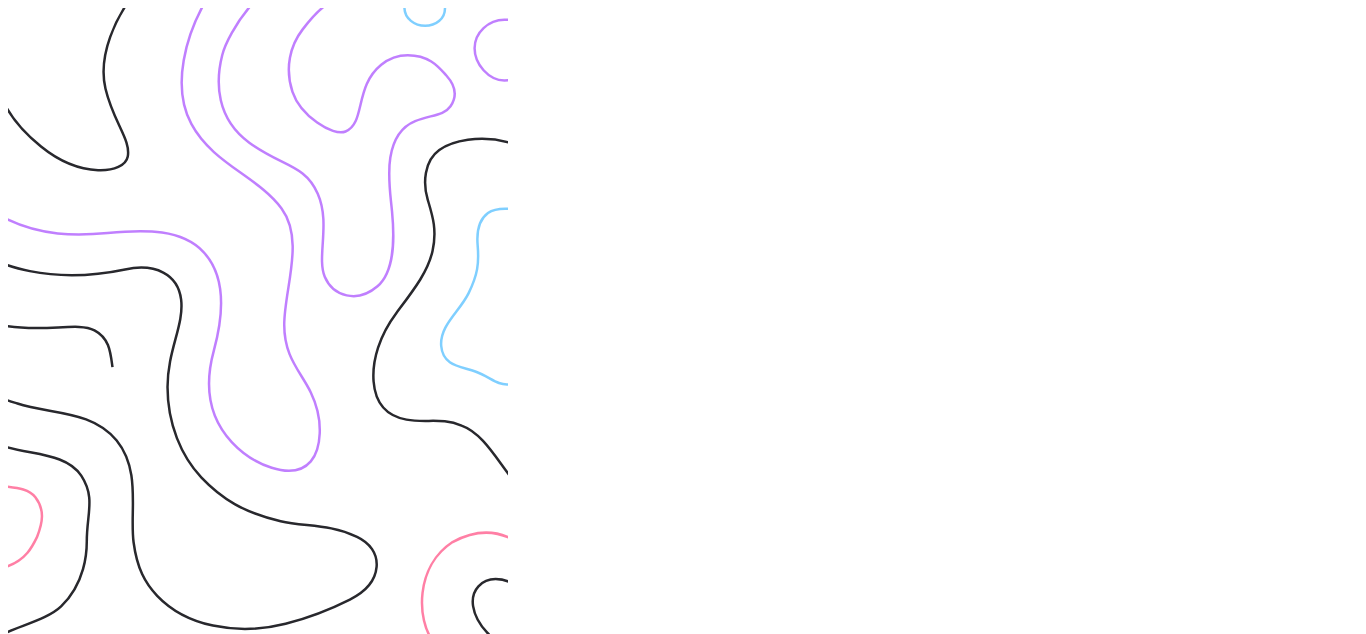 click on "Interpres Baseline & prioritize your security posture Email Login Visit Website" at bounding box center [941, 325] 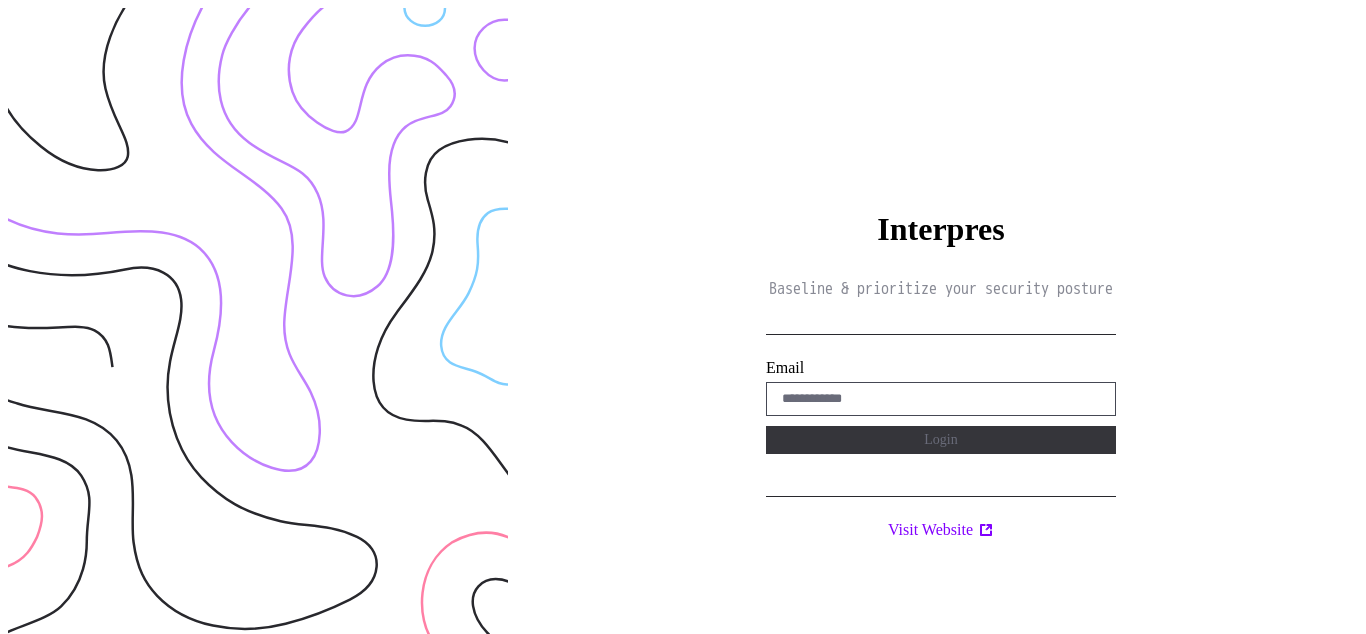 click on "Interpres Baseline & prioritize your security posture Email Login Visit Website" at bounding box center [941, 325] 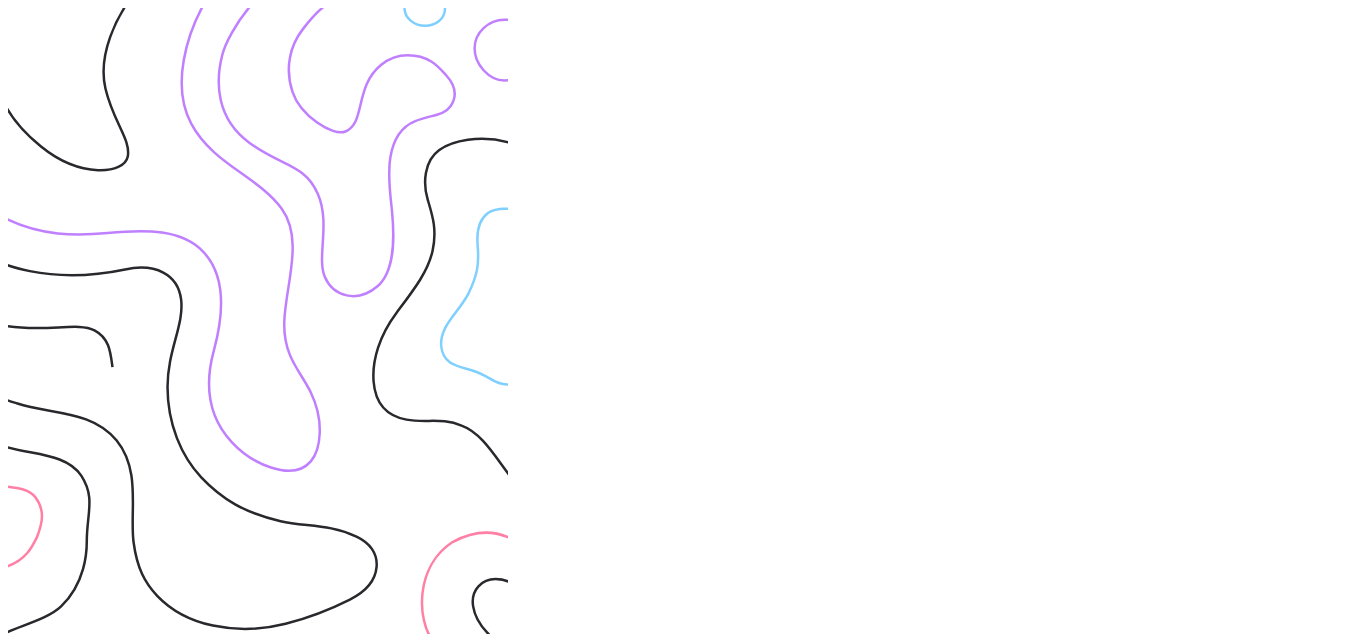 scroll, scrollTop: 0, scrollLeft: 0, axis: both 